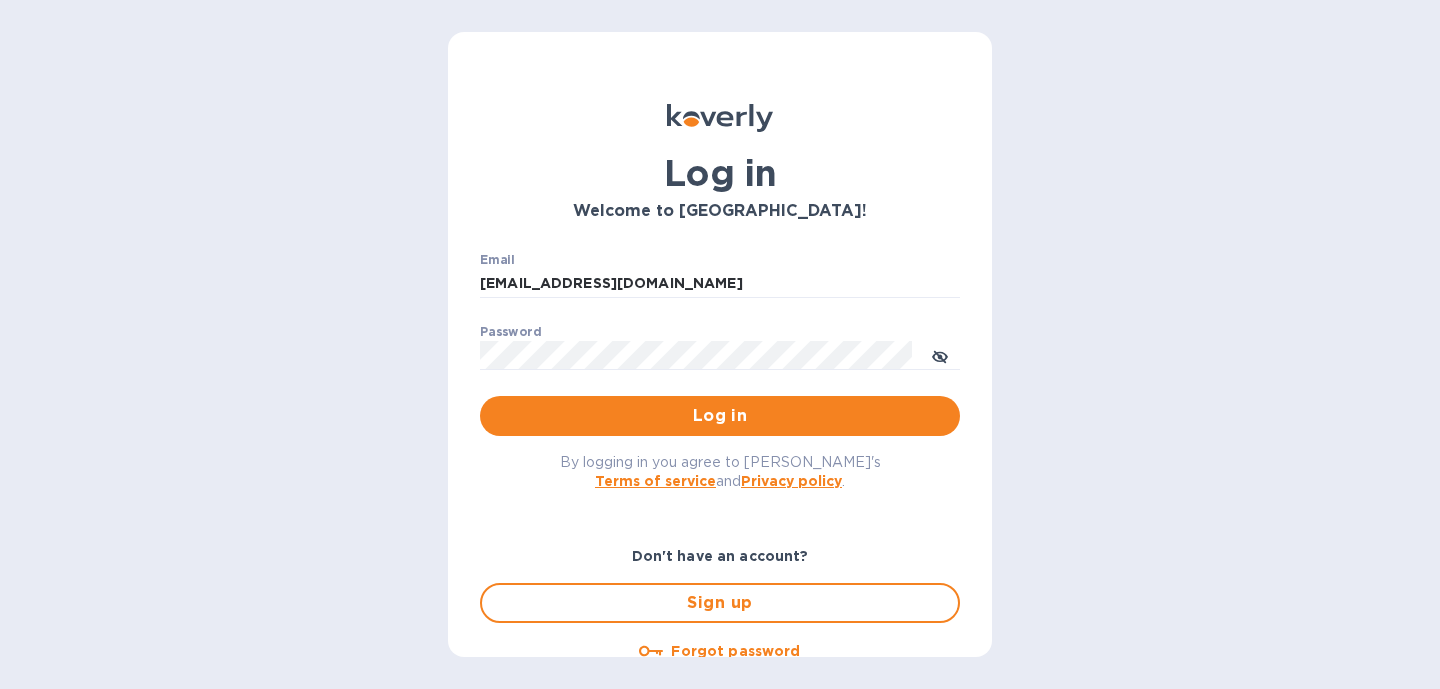 scroll, scrollTop: 0, scrollLeft: 0, axis: both 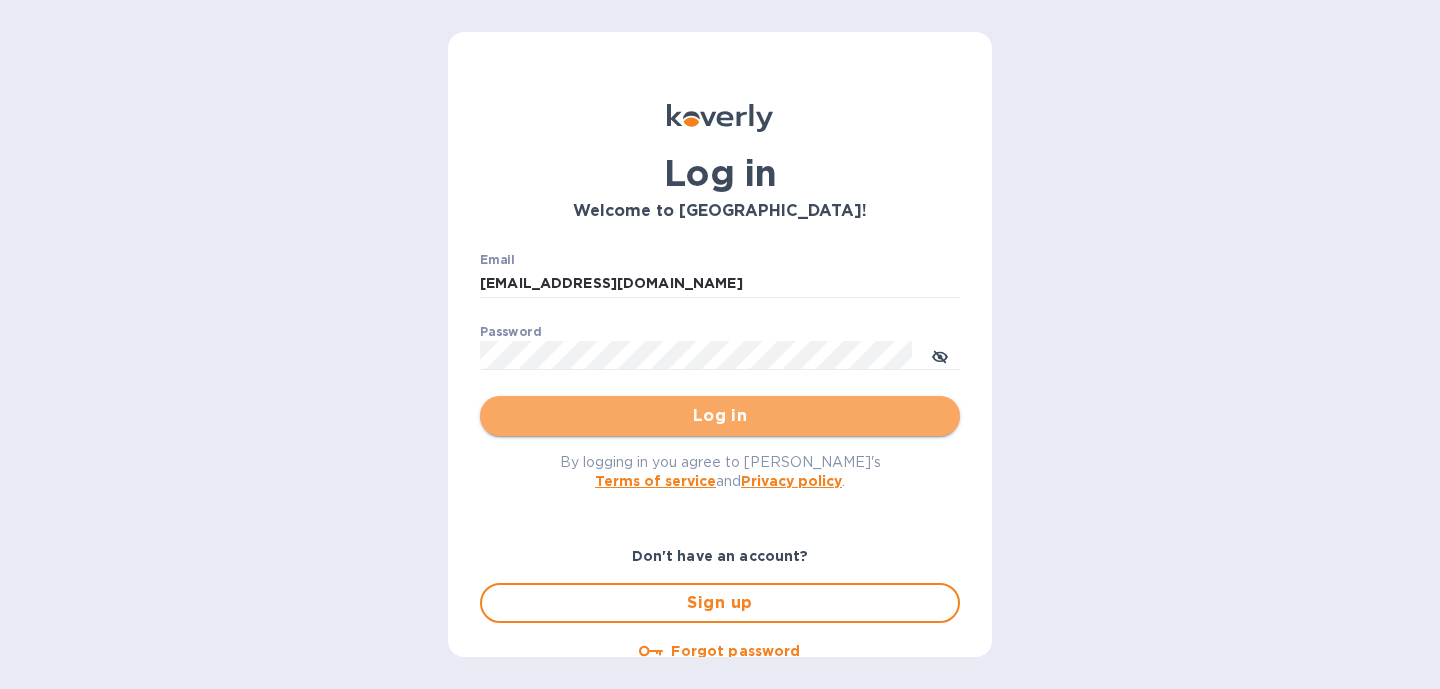 click on "Log in" at bounding box center [720, 416] 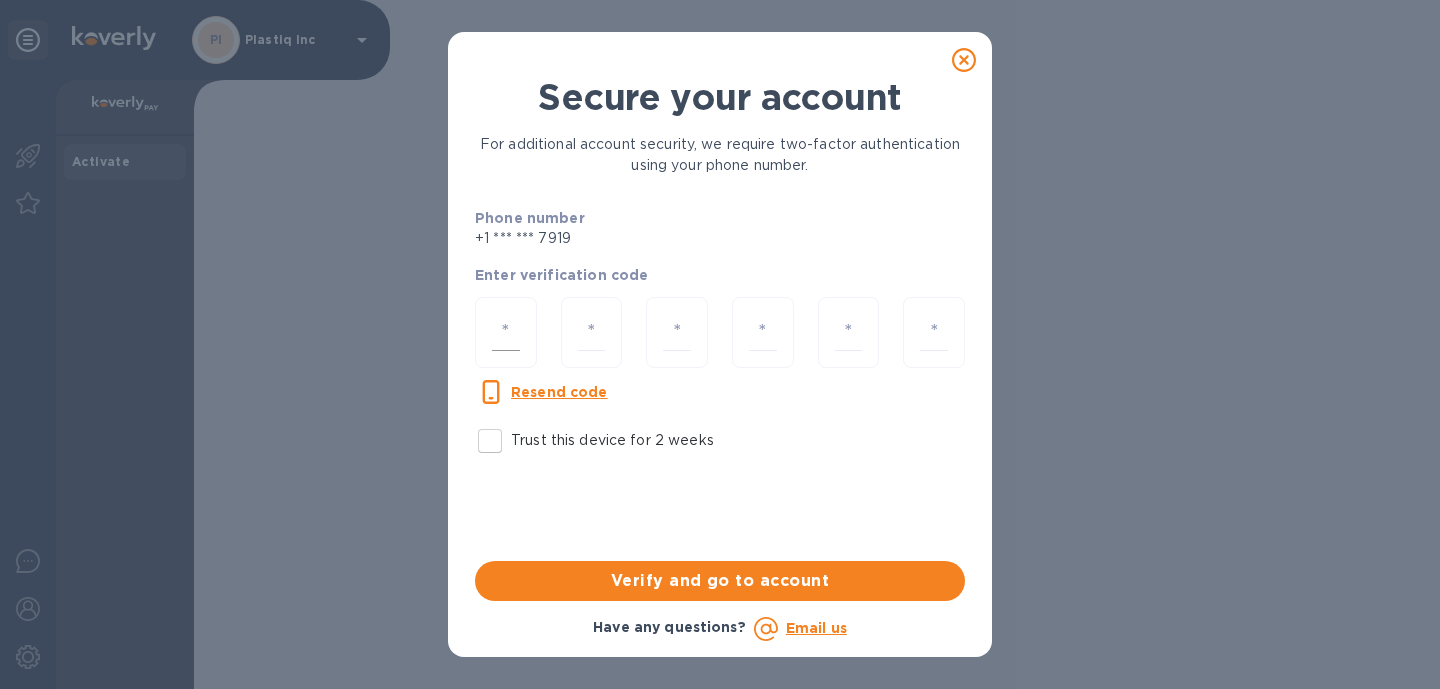 click at bounding box center (506, 332) 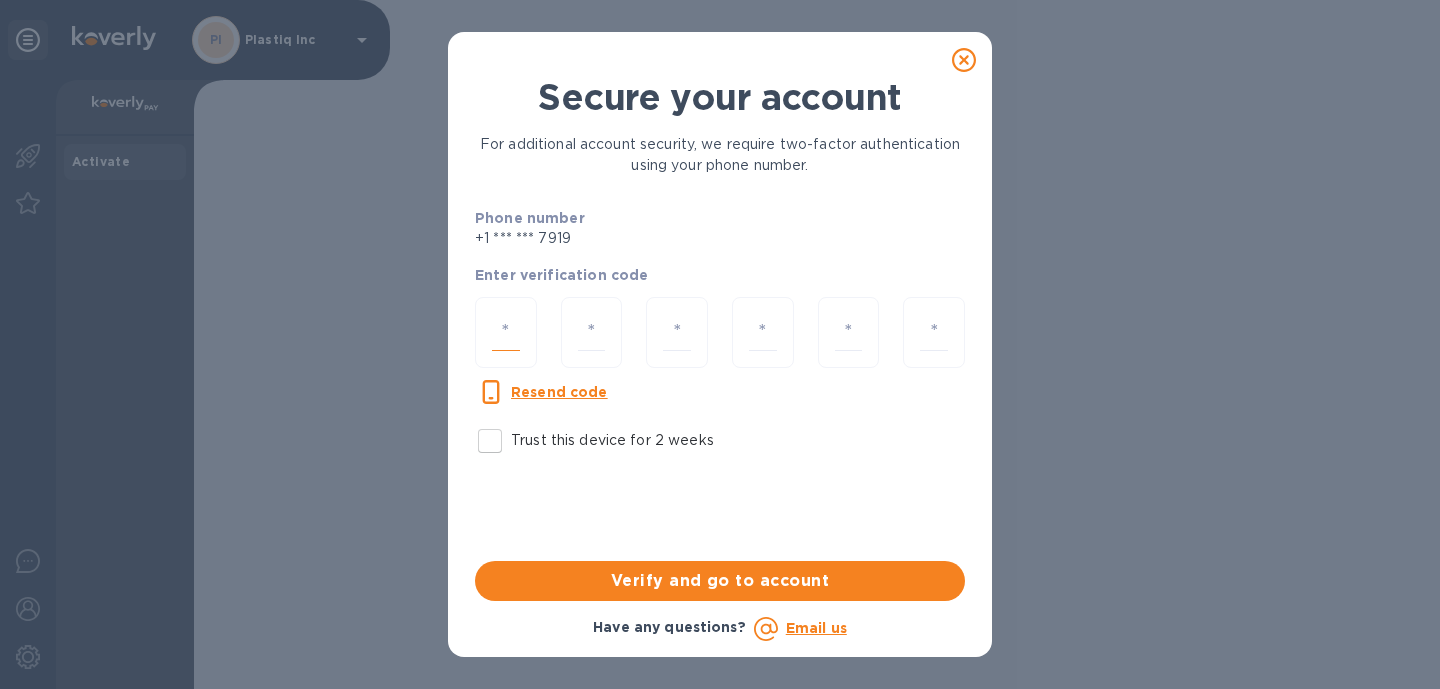 paste on "8" 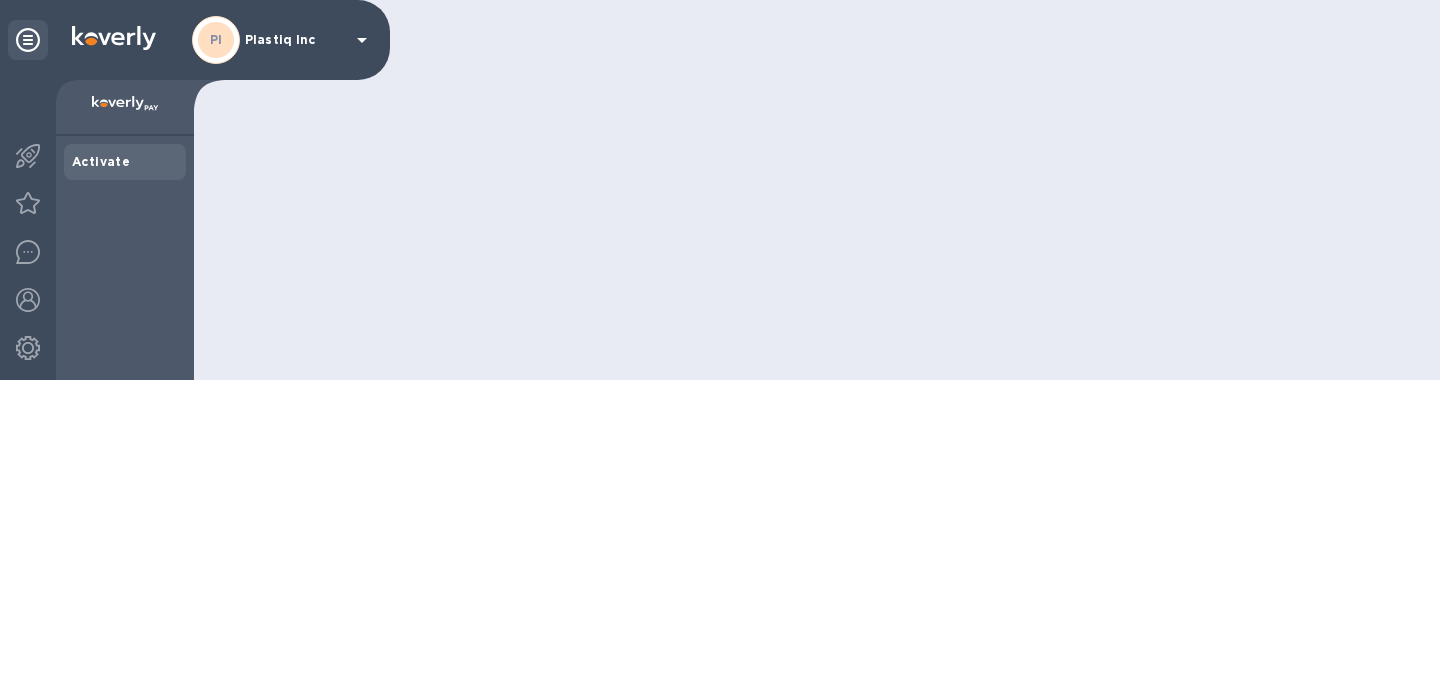 scroll, scrollTop: 0, scrollLeft: 0, axis: both 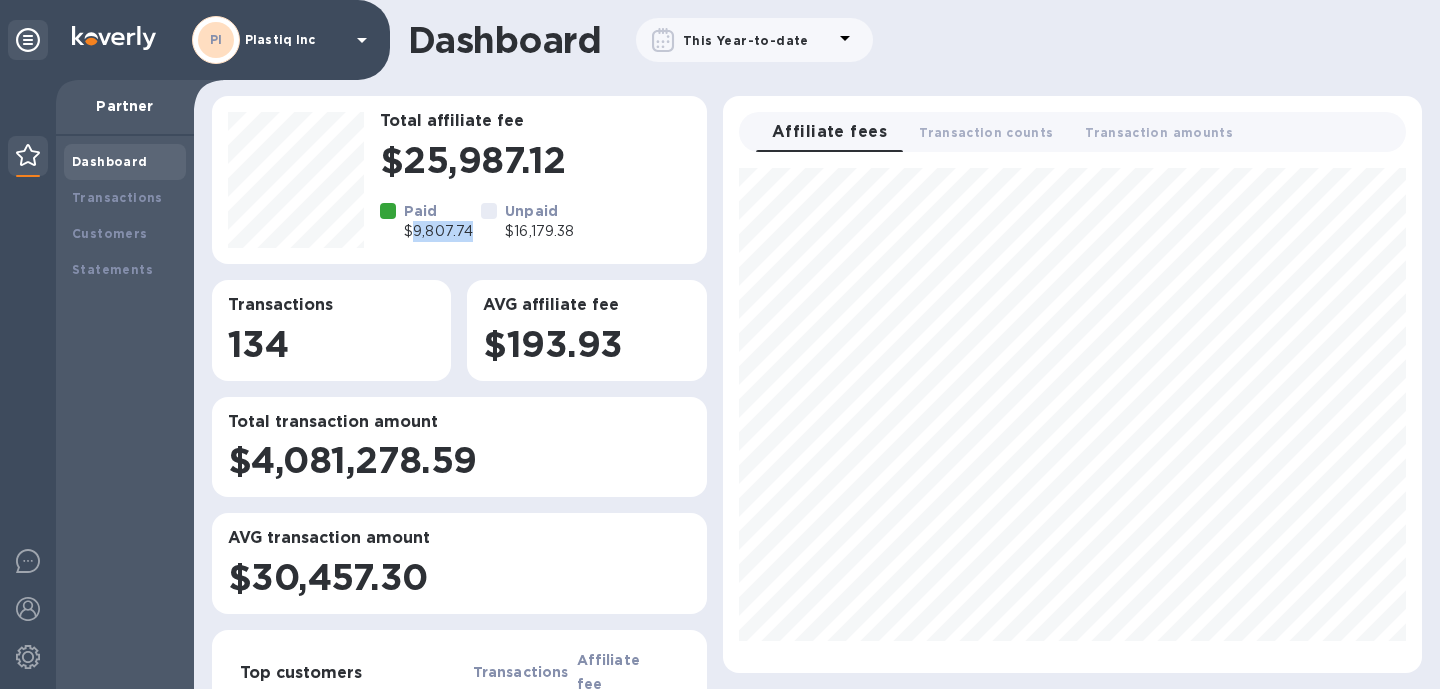 drag, startPoint x: 411, startPoint y: 235, endPoint x: 470, endPoint y: 238, distance: 59.07622 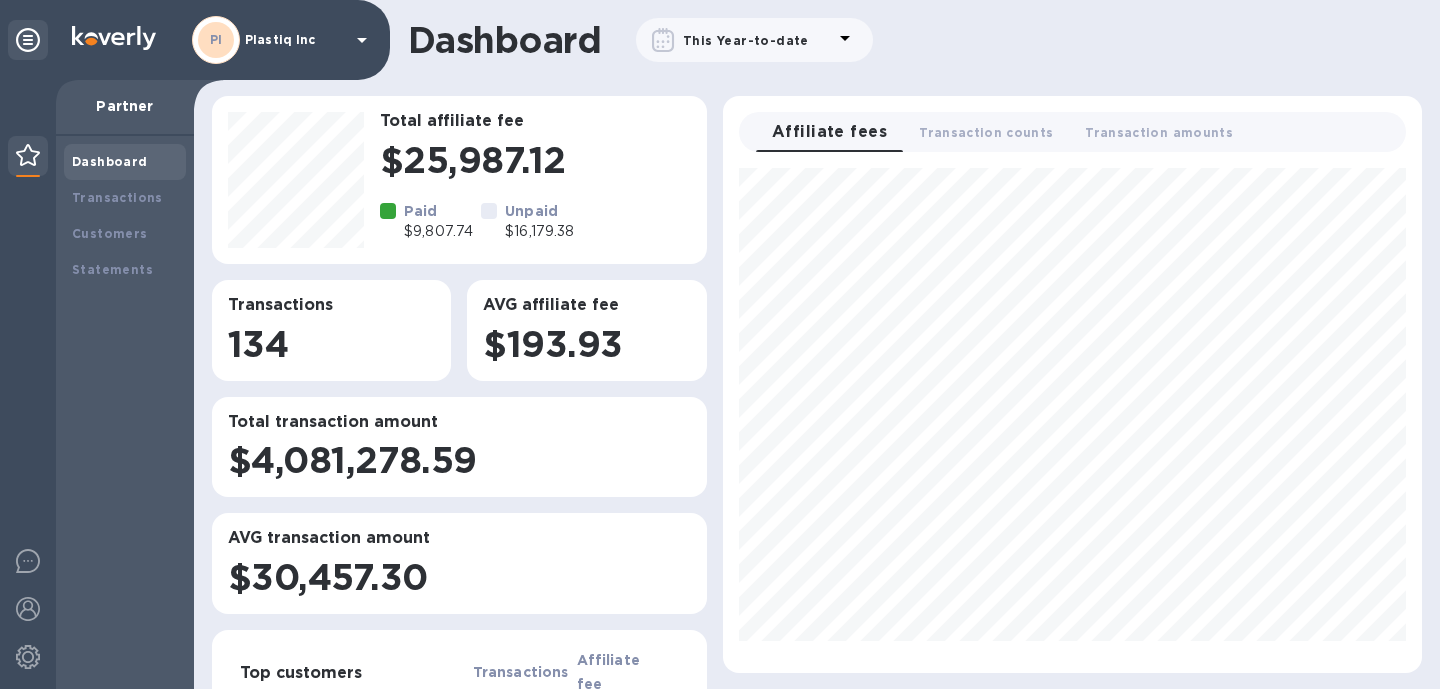 click on "AVG affiliate fee $193.93" at bounding box center (586, 338) 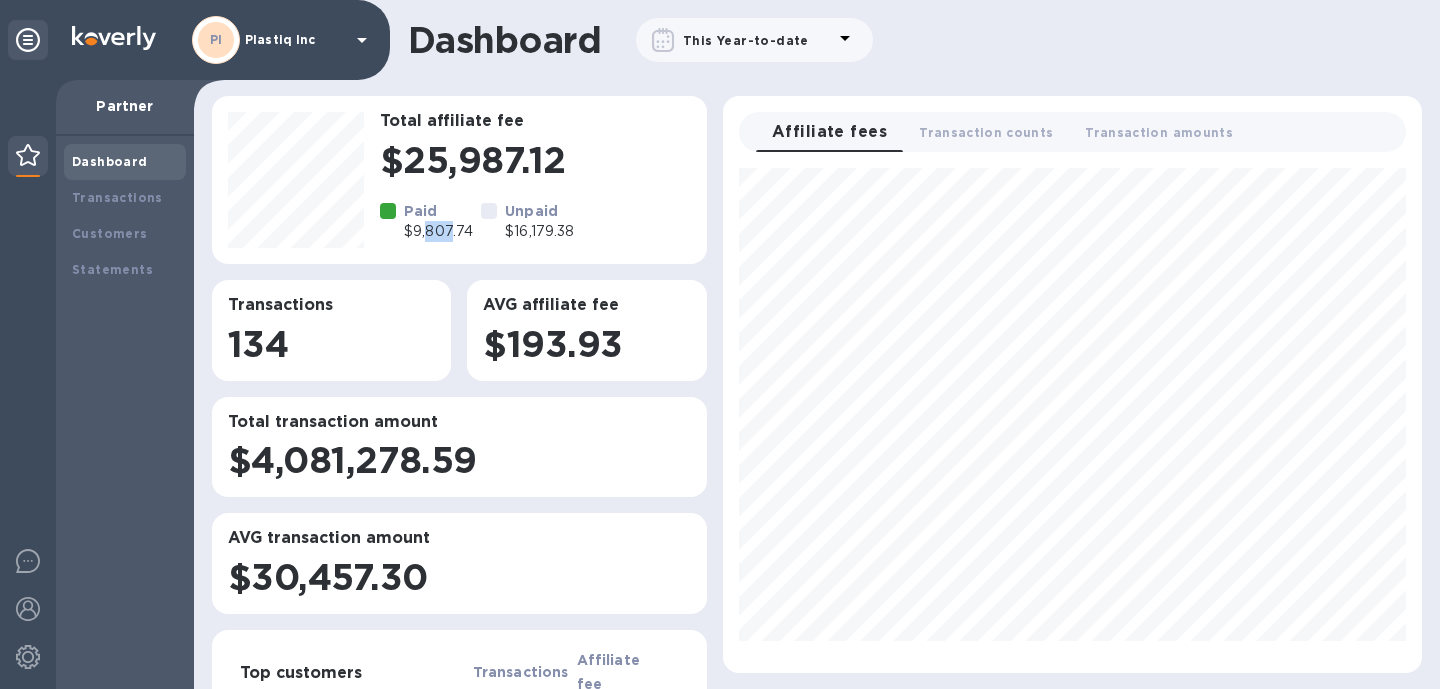click on "$9,807.74" at bounding box center [438, 231] 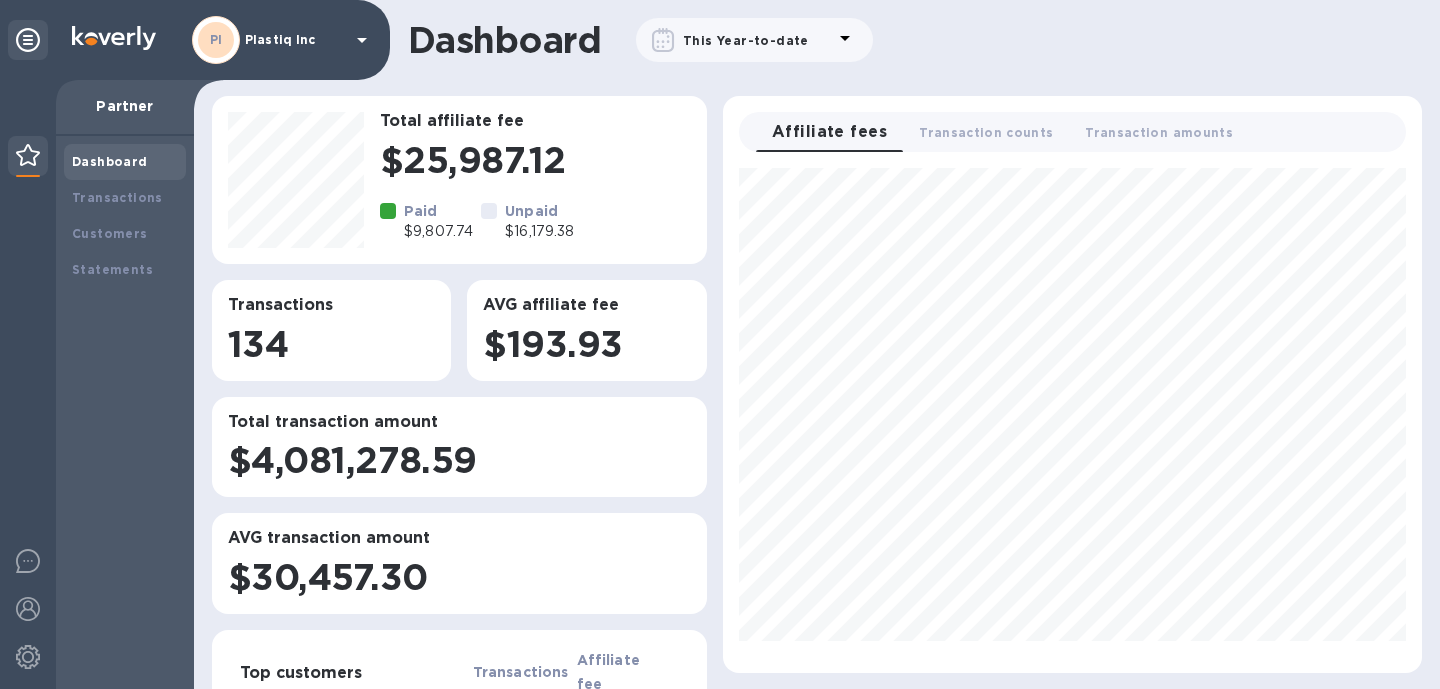 click on "Unpaid" at bounding box center [539, 211] 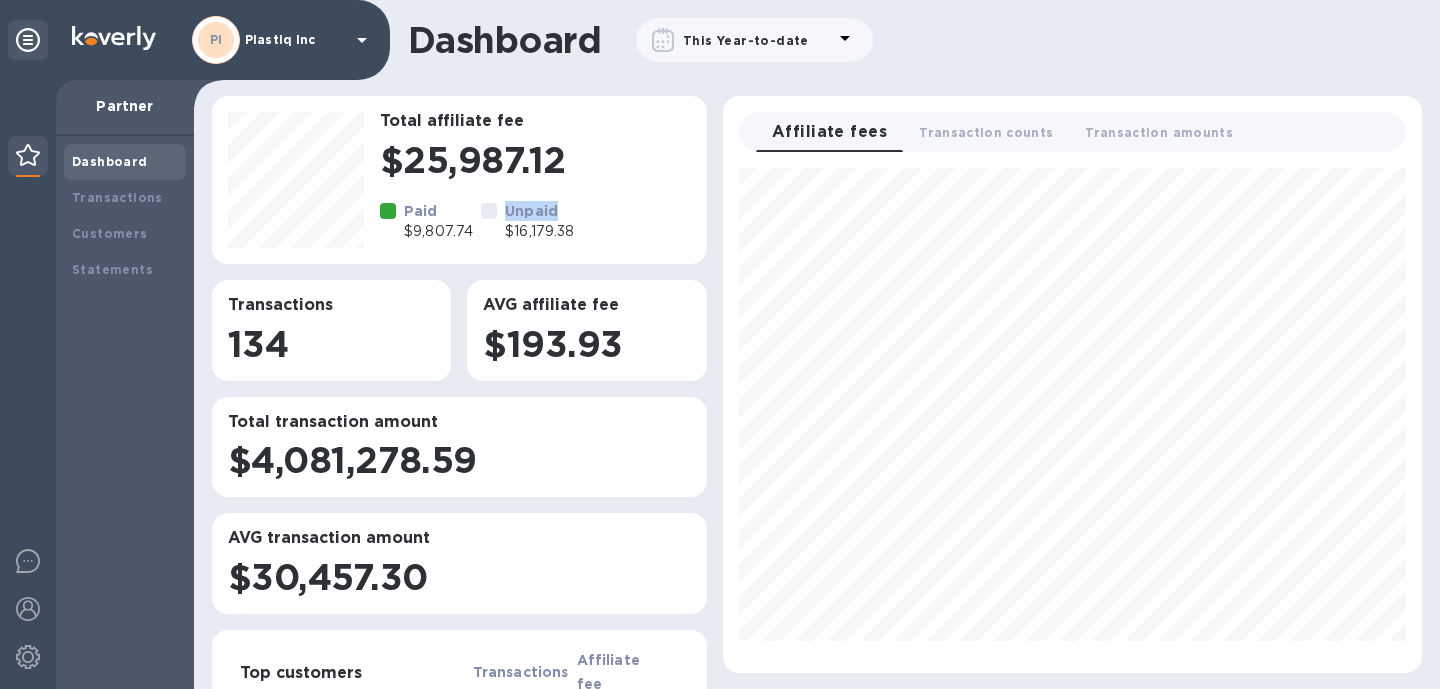 click on "Unpaid" at bounding box center [539, 211] 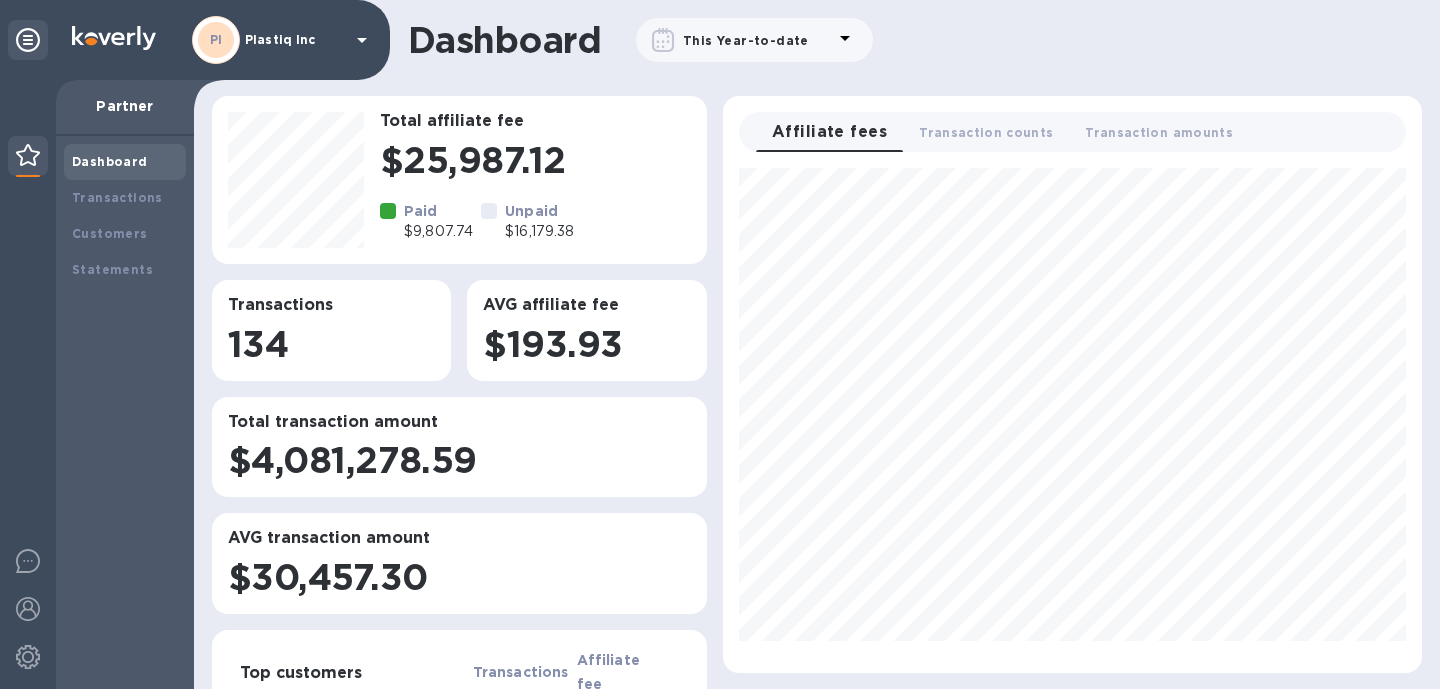 click on "$16,179.38" at bounding box center (539, 231) 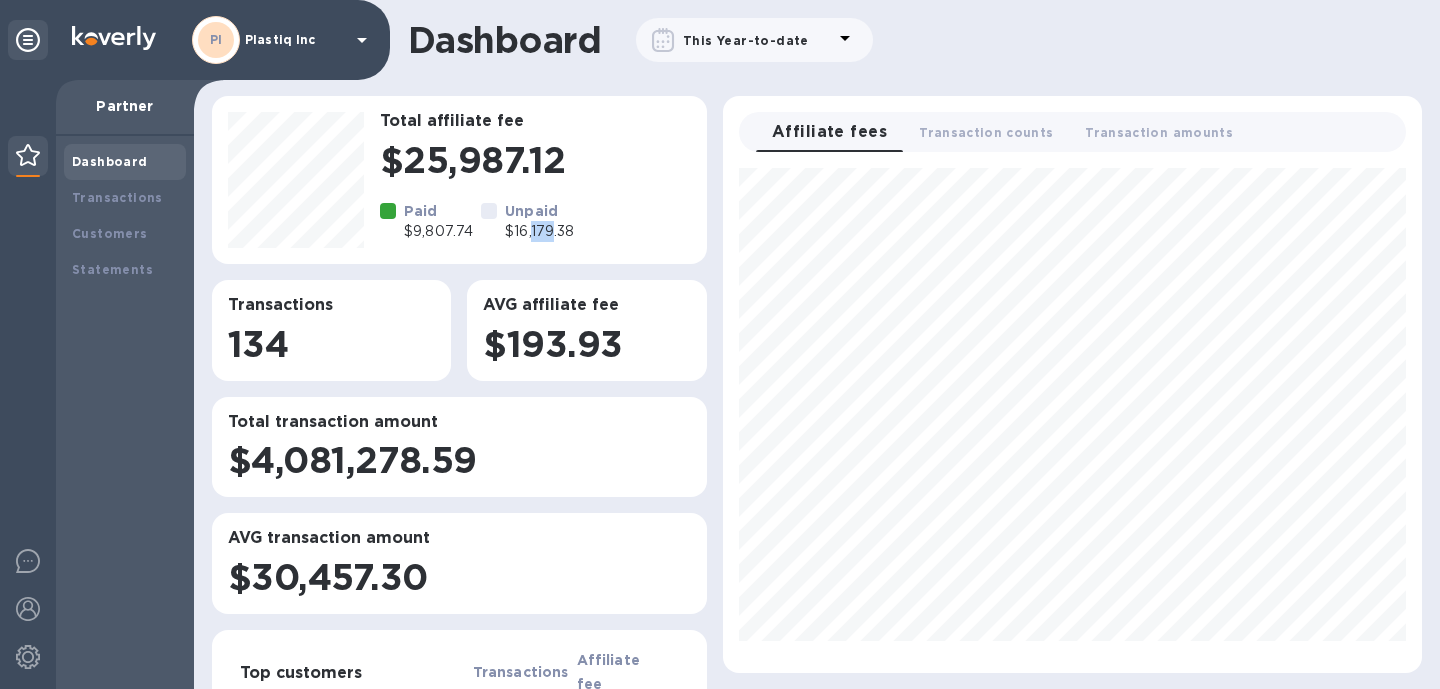click on "$16,179.38" at bounding box center (539, 231) 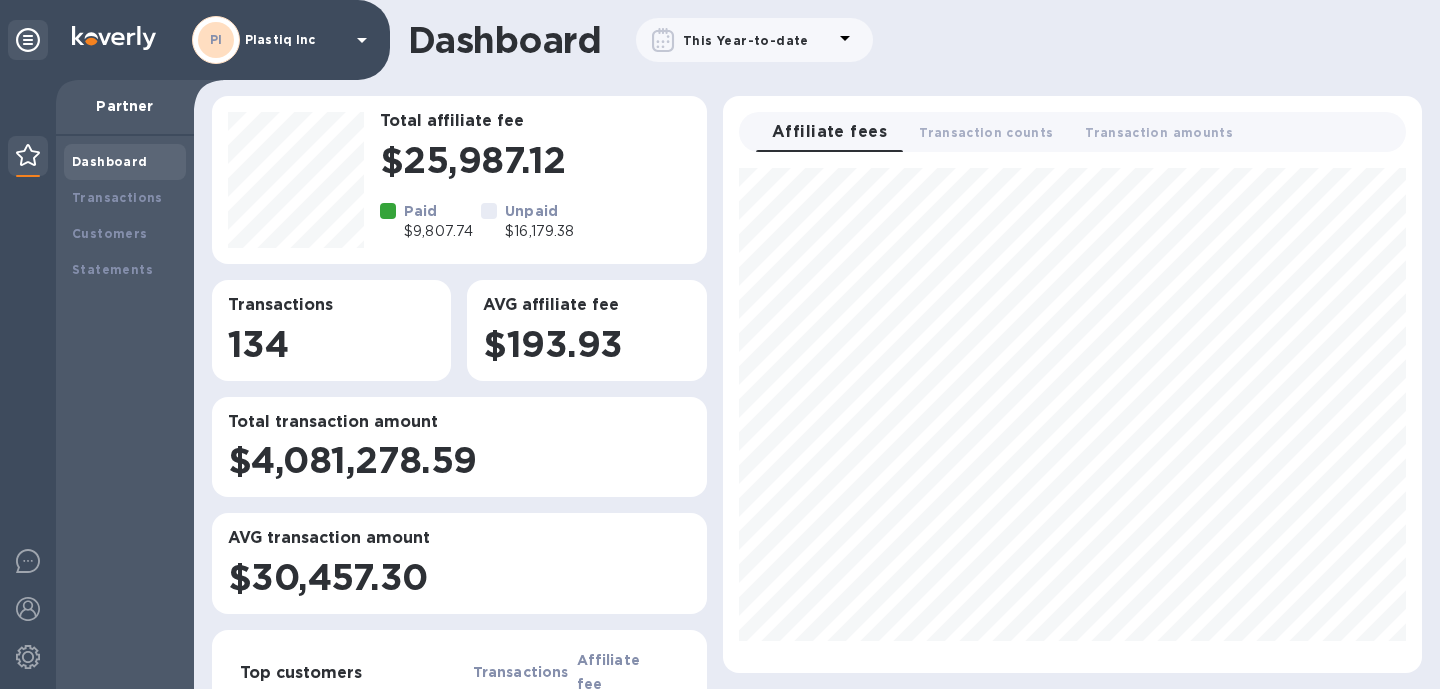 click on "$16,179.38" at bounding box center (539, 231) 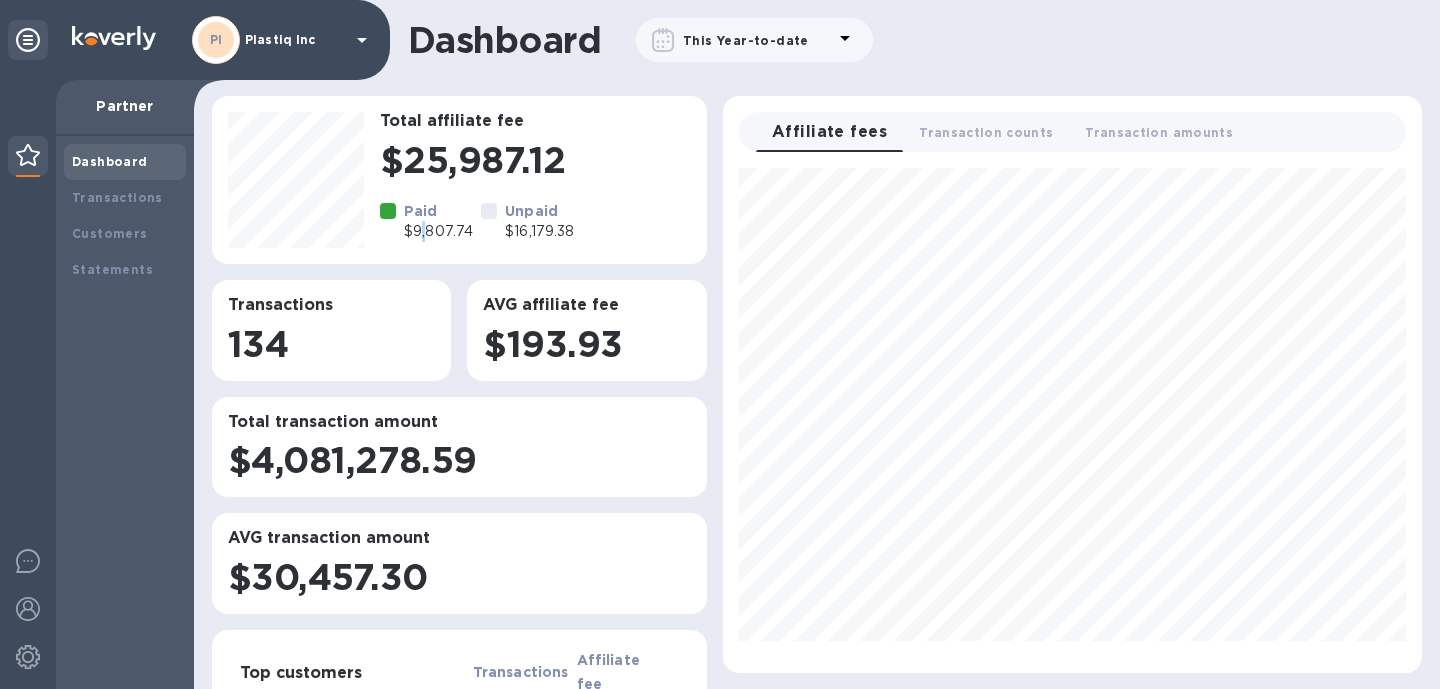 click on "$9,807.74" at bounding box center [438, 231] 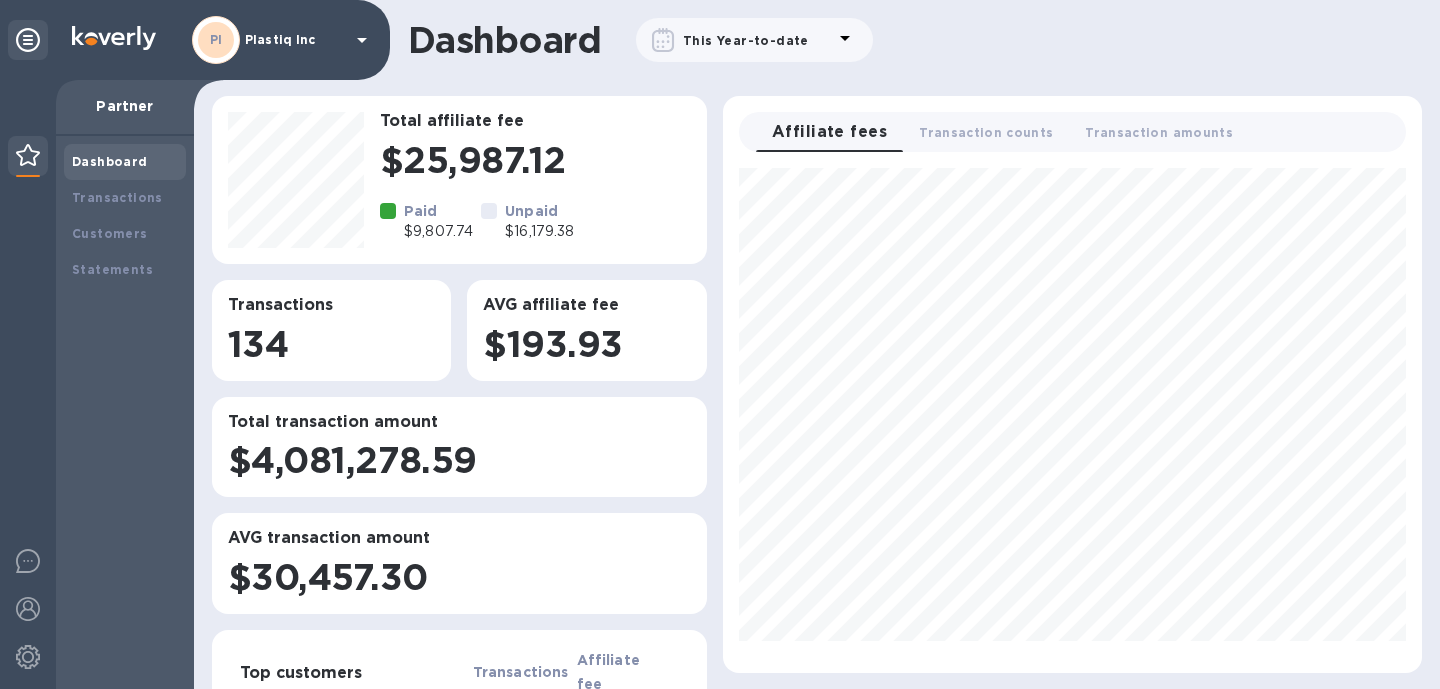 click on "$9,807.74" at bounding box center [438, 231] 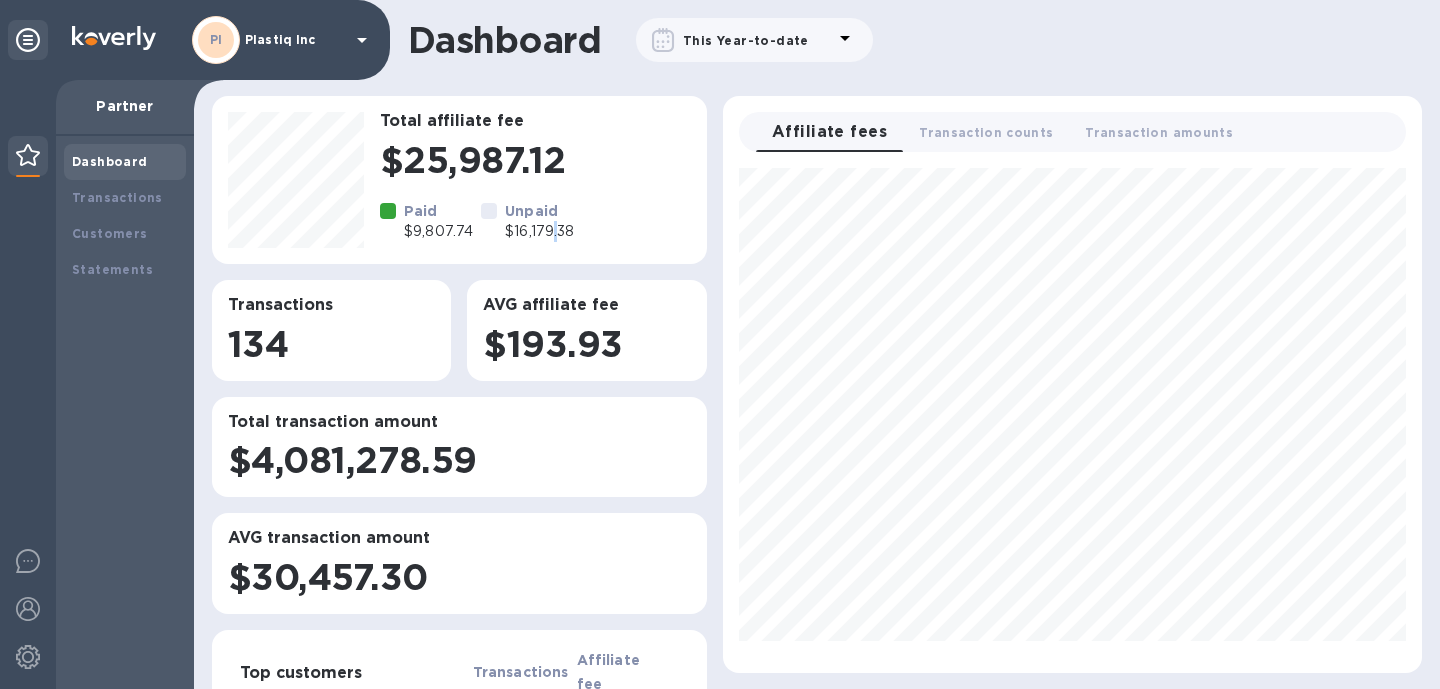click on "$16,179.38" at bounding box center [539, 231] 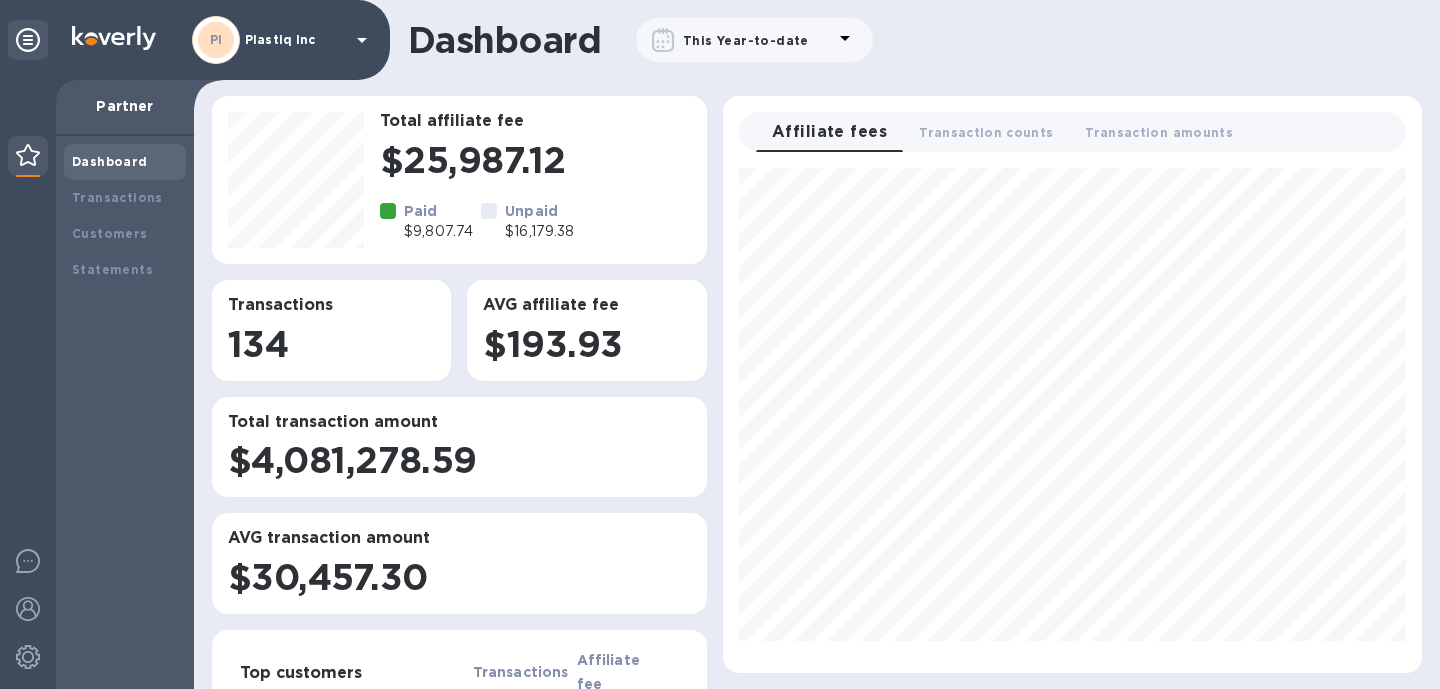 click on "$16,179.38" at bounding box center (539, 231) 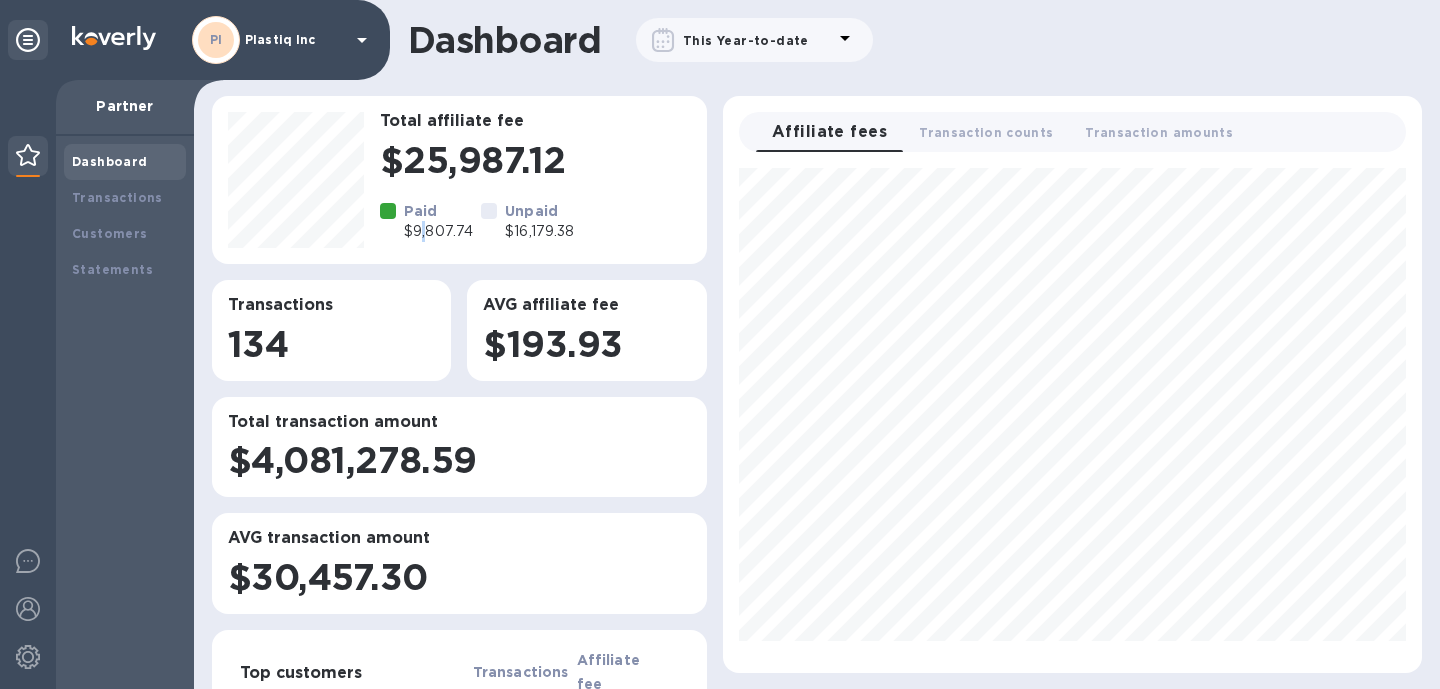 click on "$9,807.74" at bounding box center (438, 231) 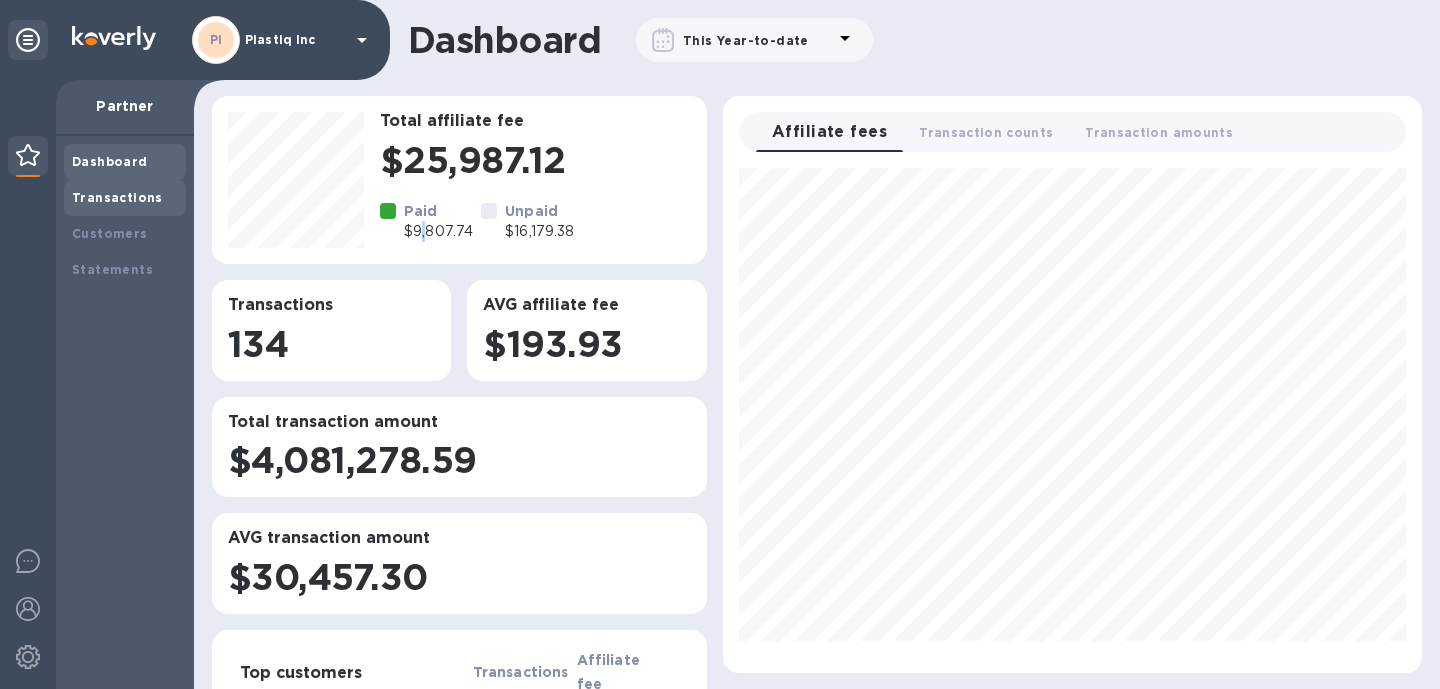 click on "Transactions" at bounding box center [117, 197] 